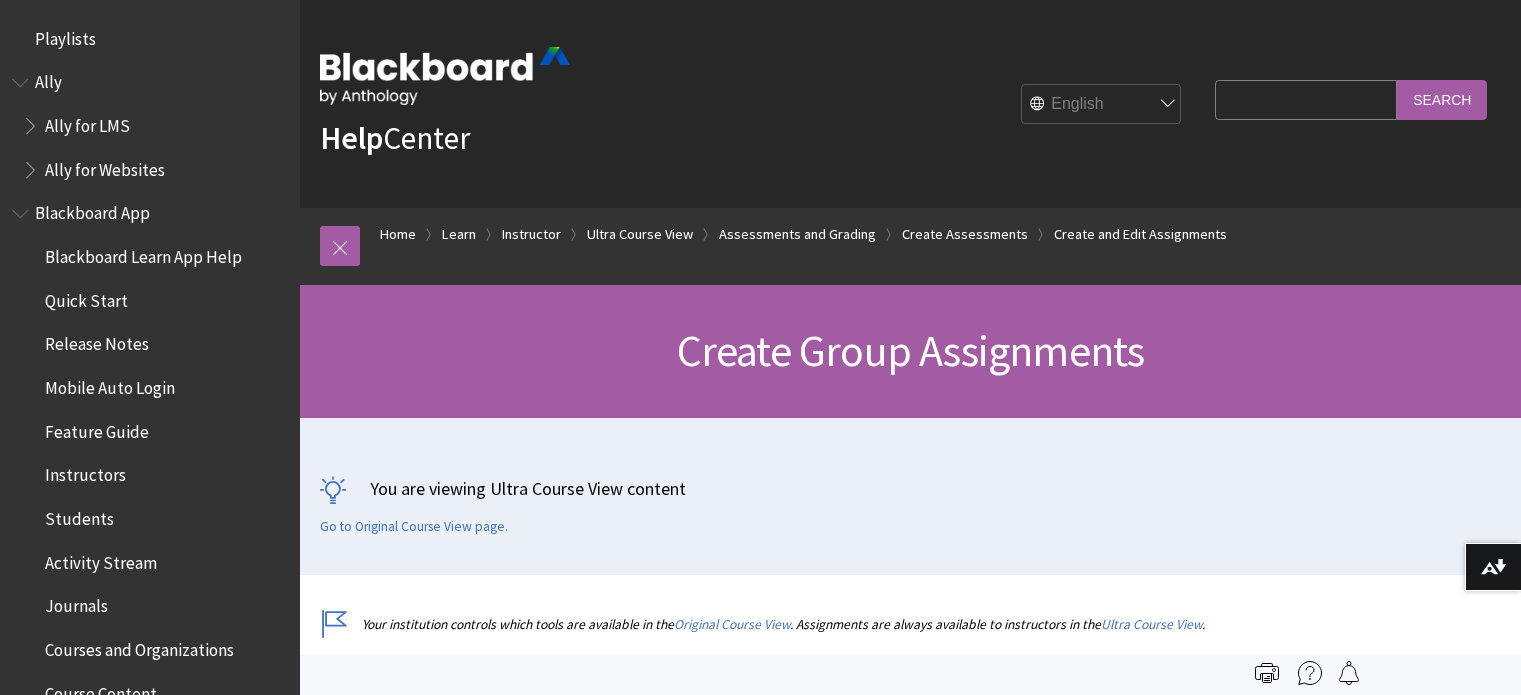 scroll, scrollTop: 1765, scrollLeft: 0, axis: vertical 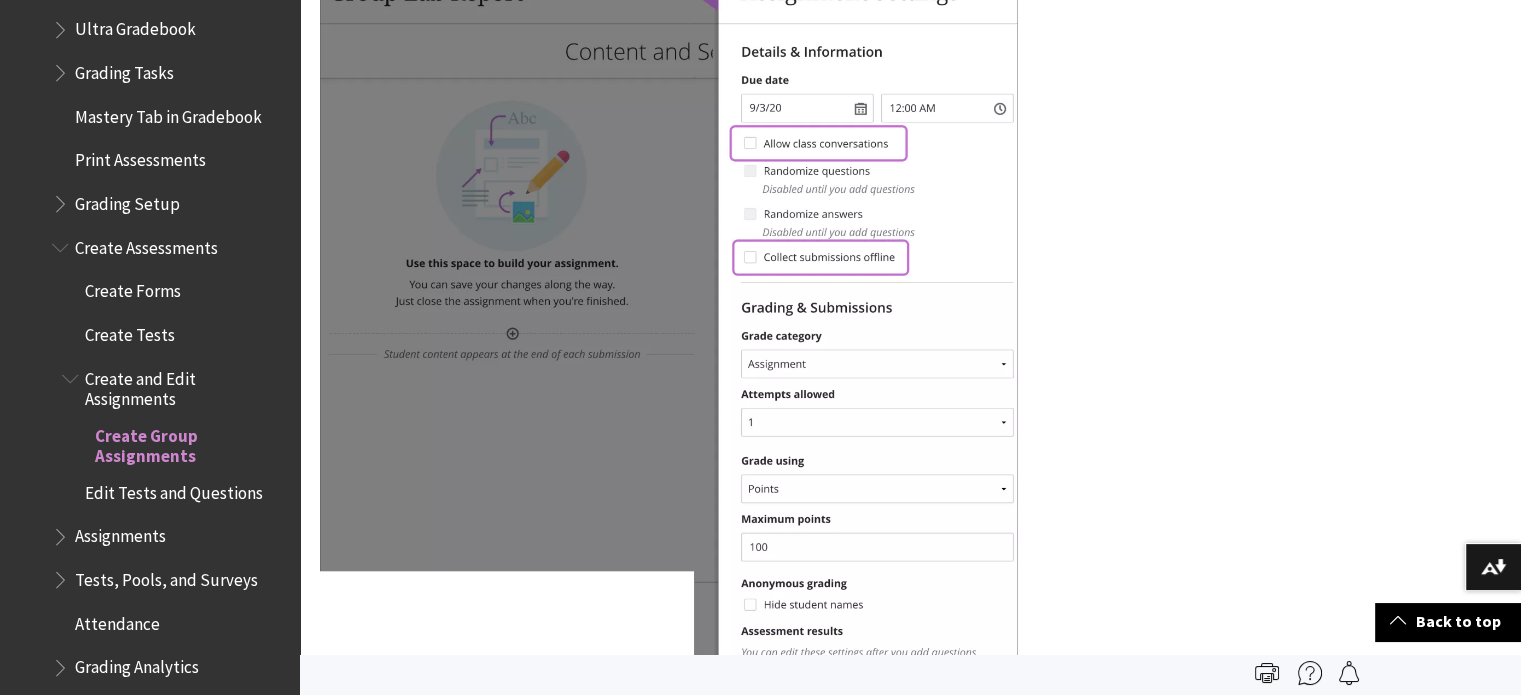 click on "Grading Setup" at bounding box center [170, 204] 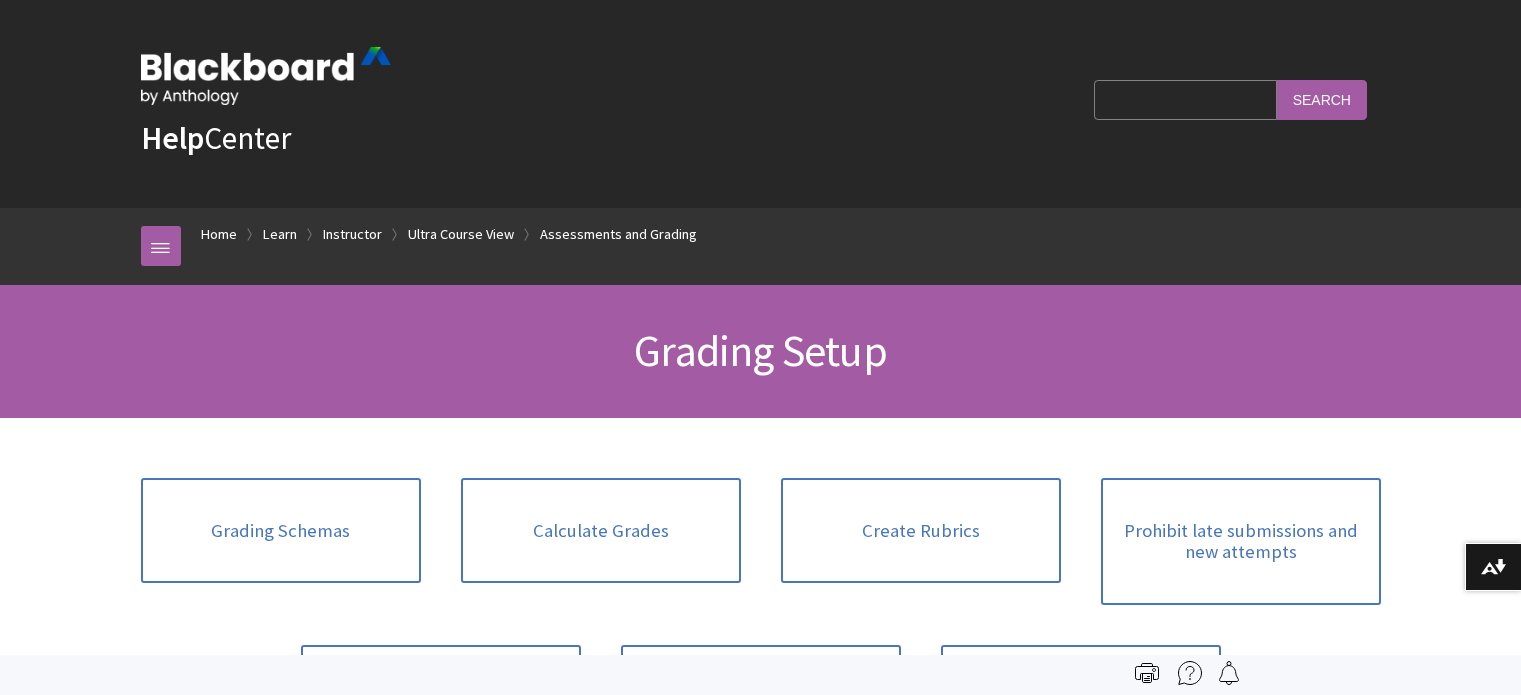 scroll, scrollTop: 0, scrollLeft: 0, axis: both 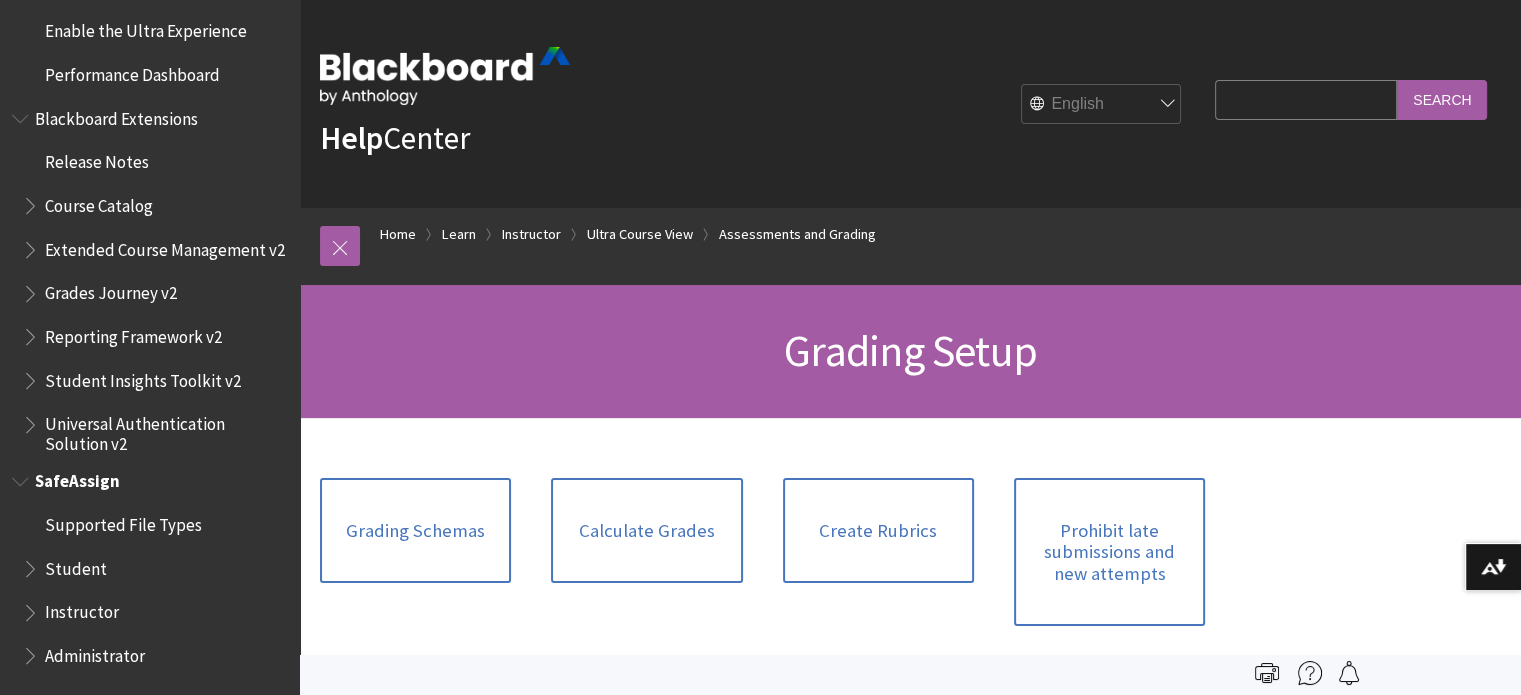 click on "Student" at bounding box center [76, 565] 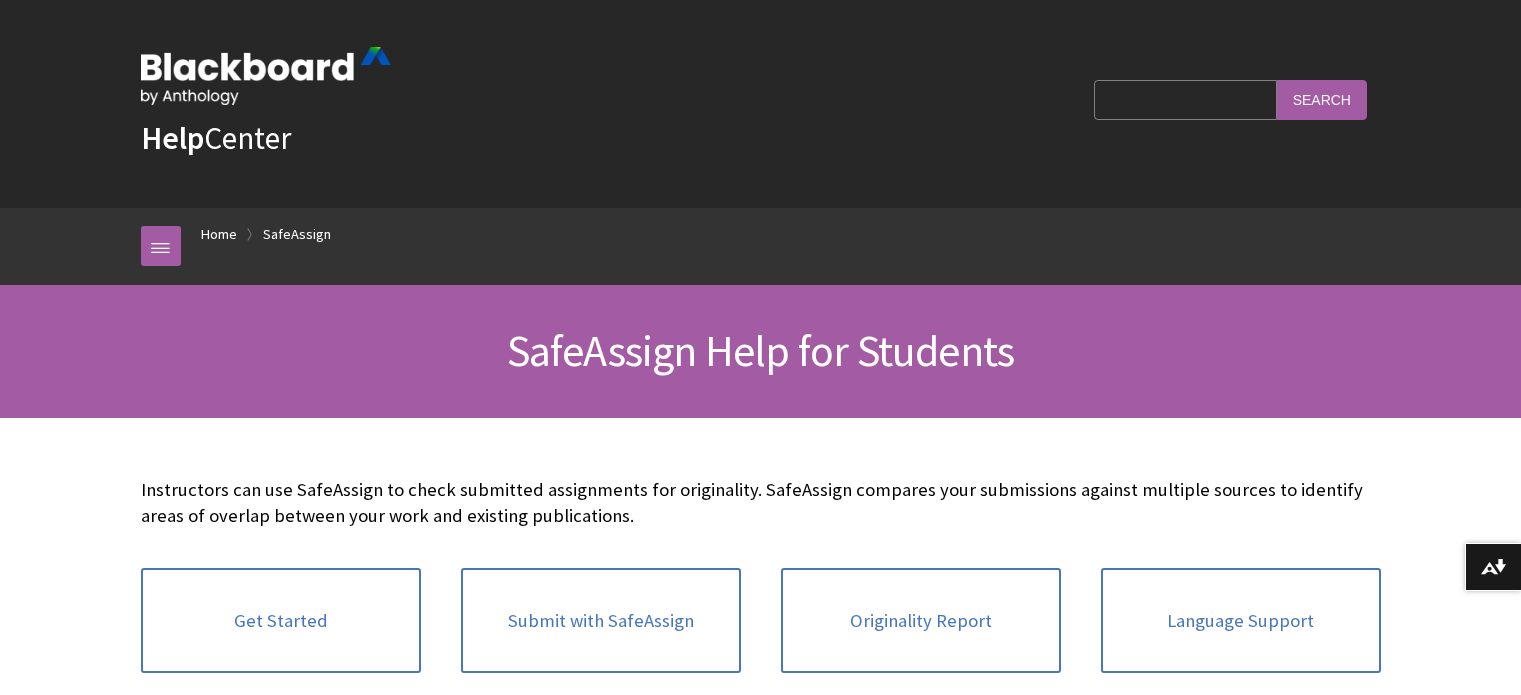 scroll, scrollTop: 0, scrollLeft: 0, axis: both 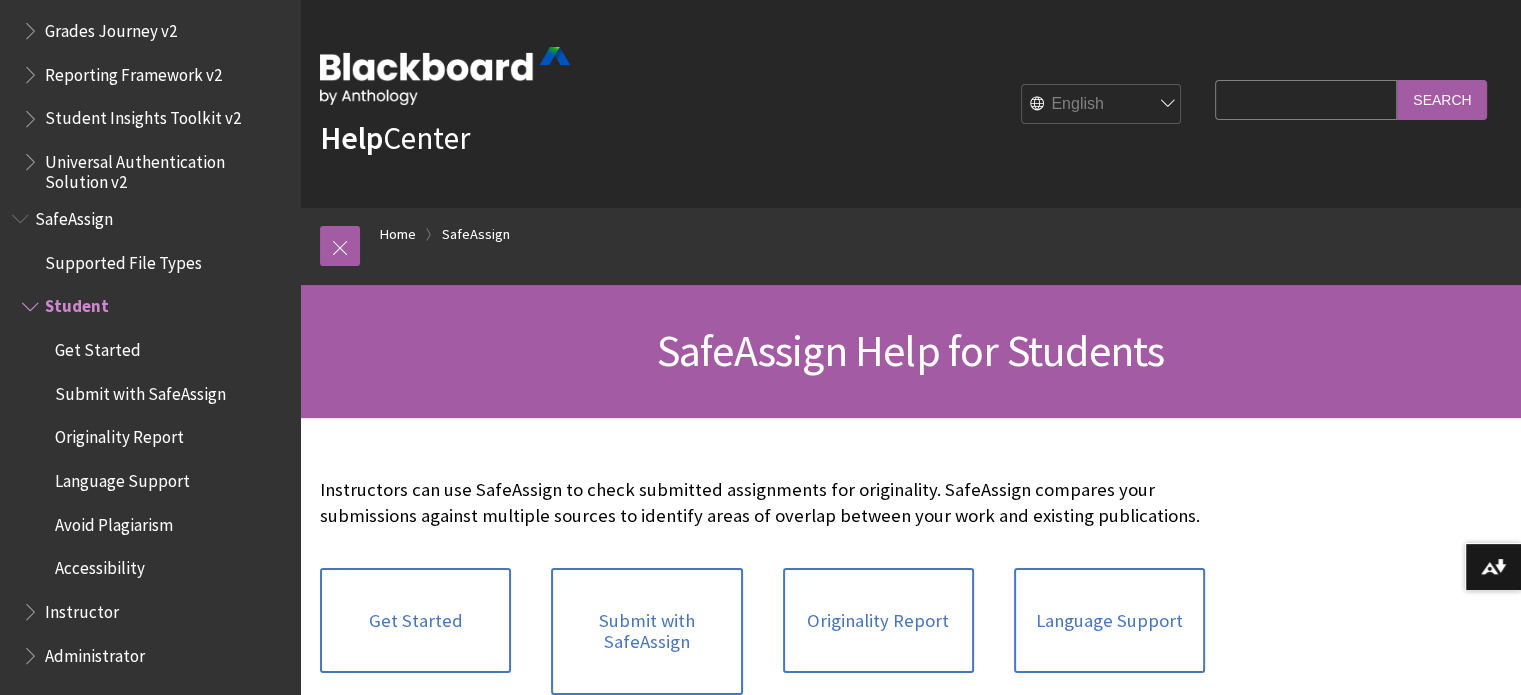 click on "Instructor" at bounding box center [82, 608] 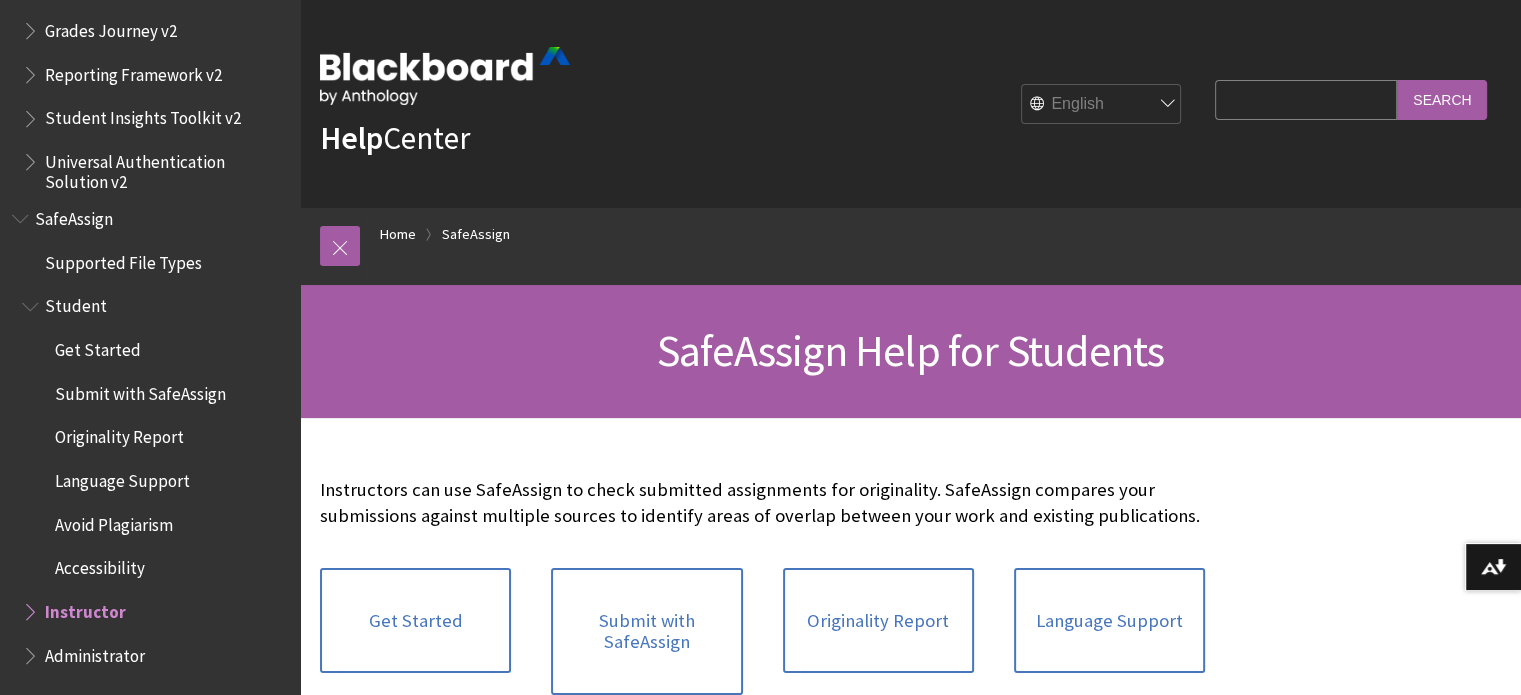 click on "Instructor" at bounding box center [85, 608] 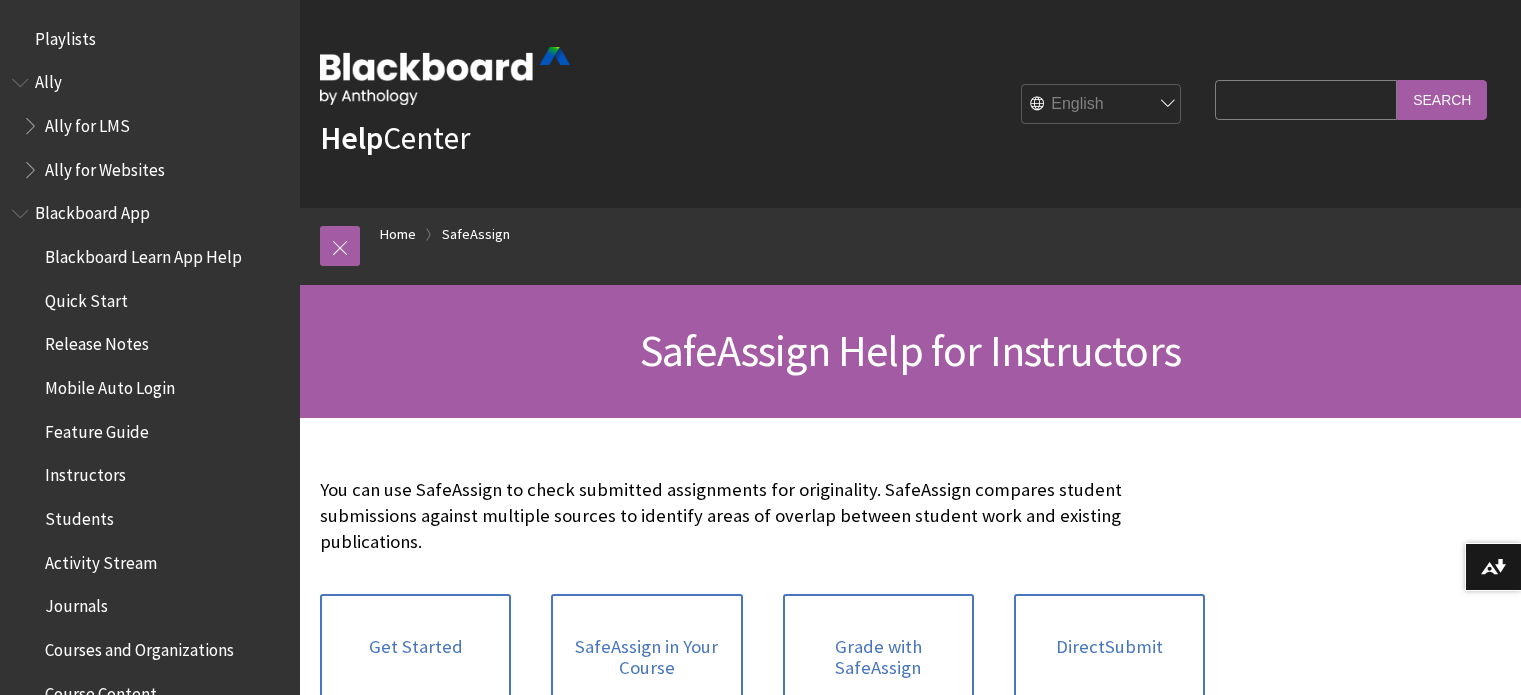 scroll, scrollTop: 0, scrollLeft: 0, axis: both 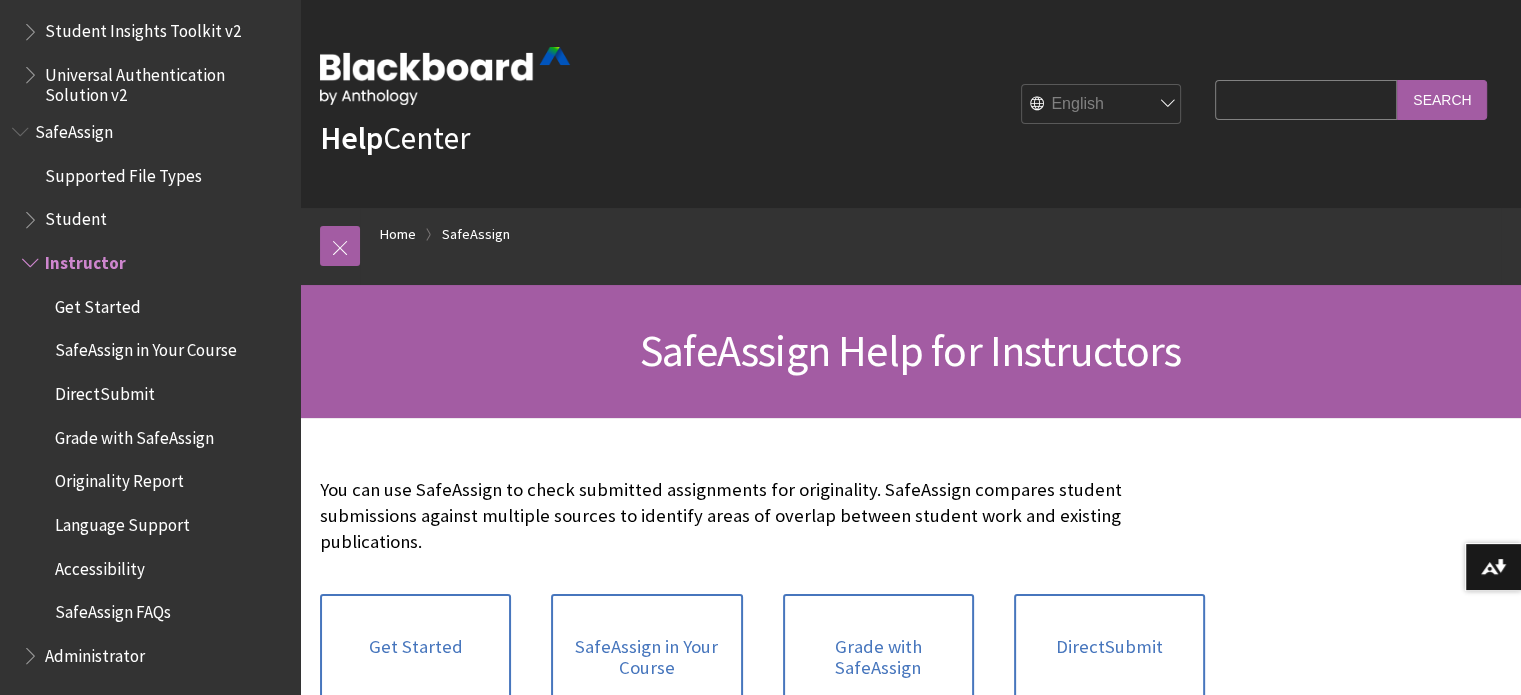 click on "SafeAssign FAQs" at bounding box center [113, 609] 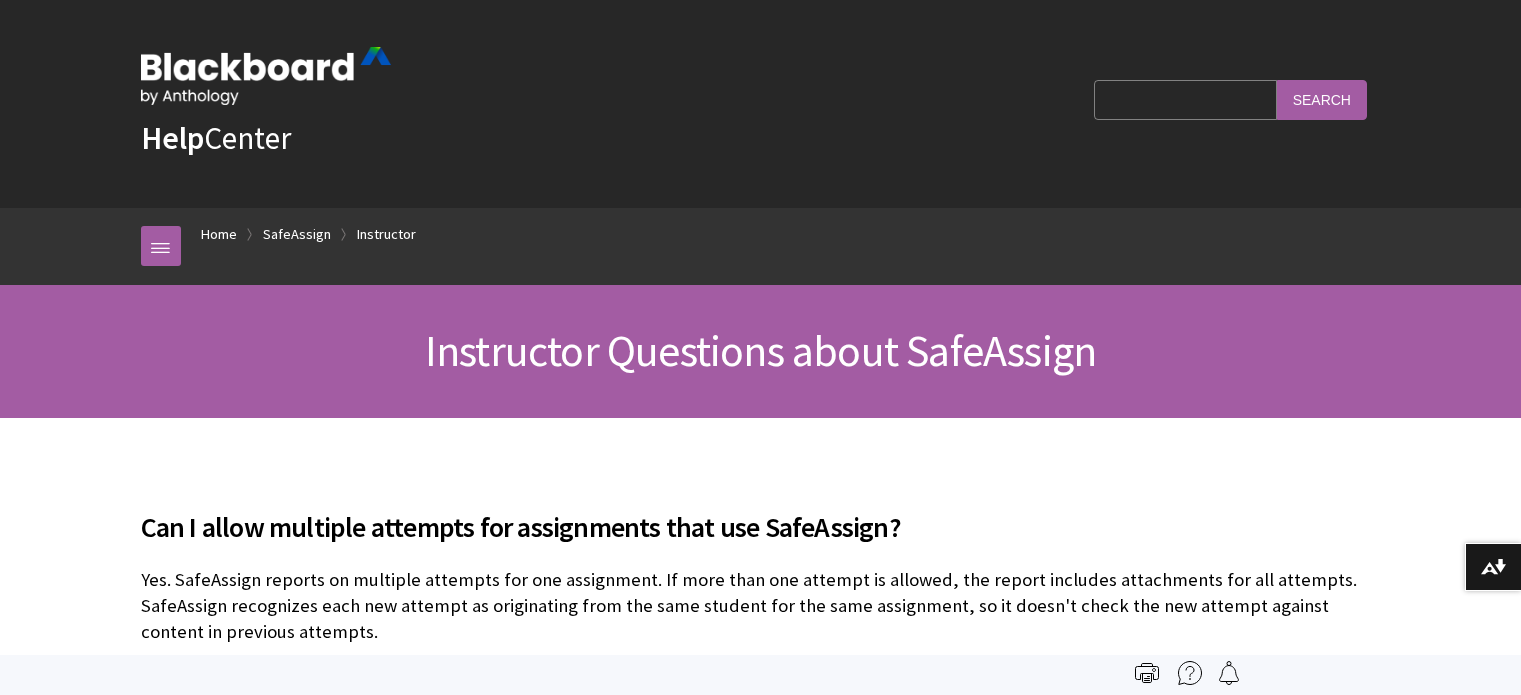 scroll, scrollTop: 0, scrollLeft: 0, axis: both 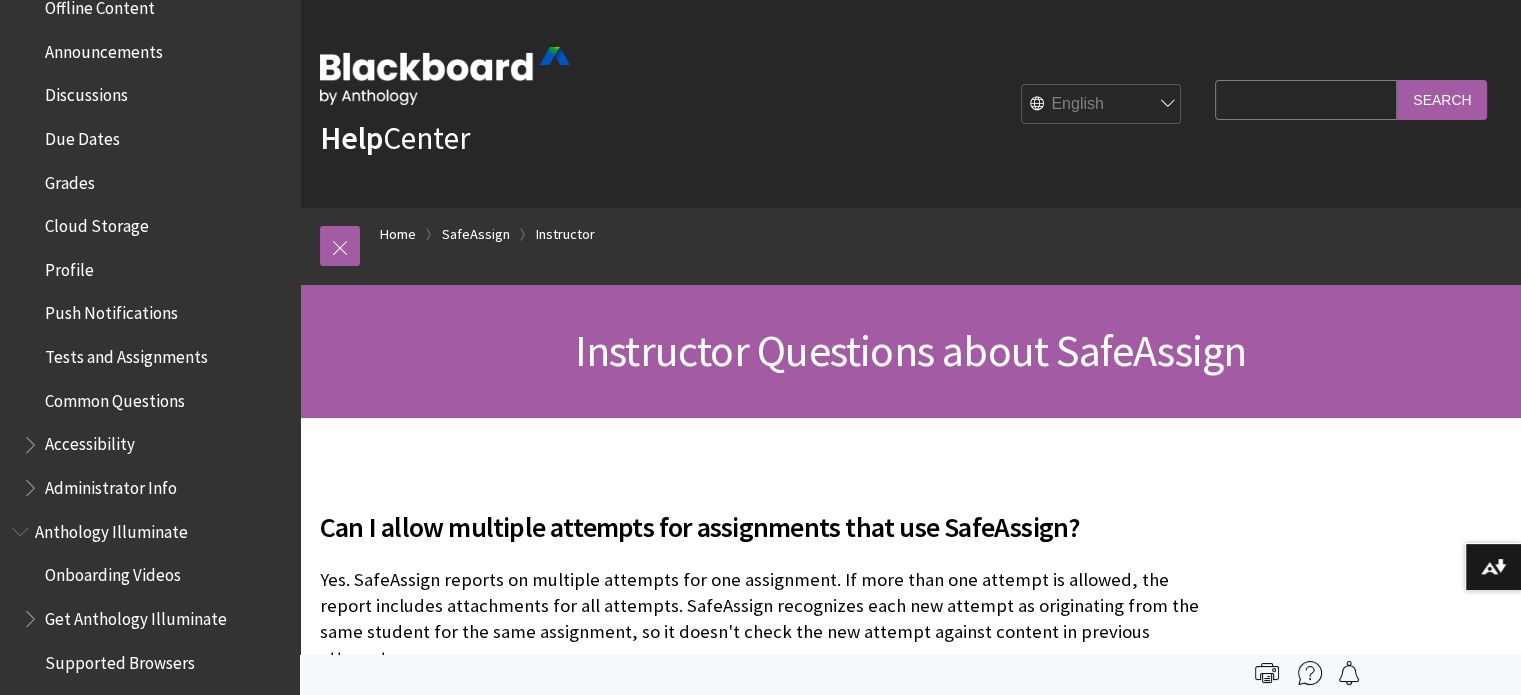 click on "Tests and Assignments" at bounding box center [126, 353] 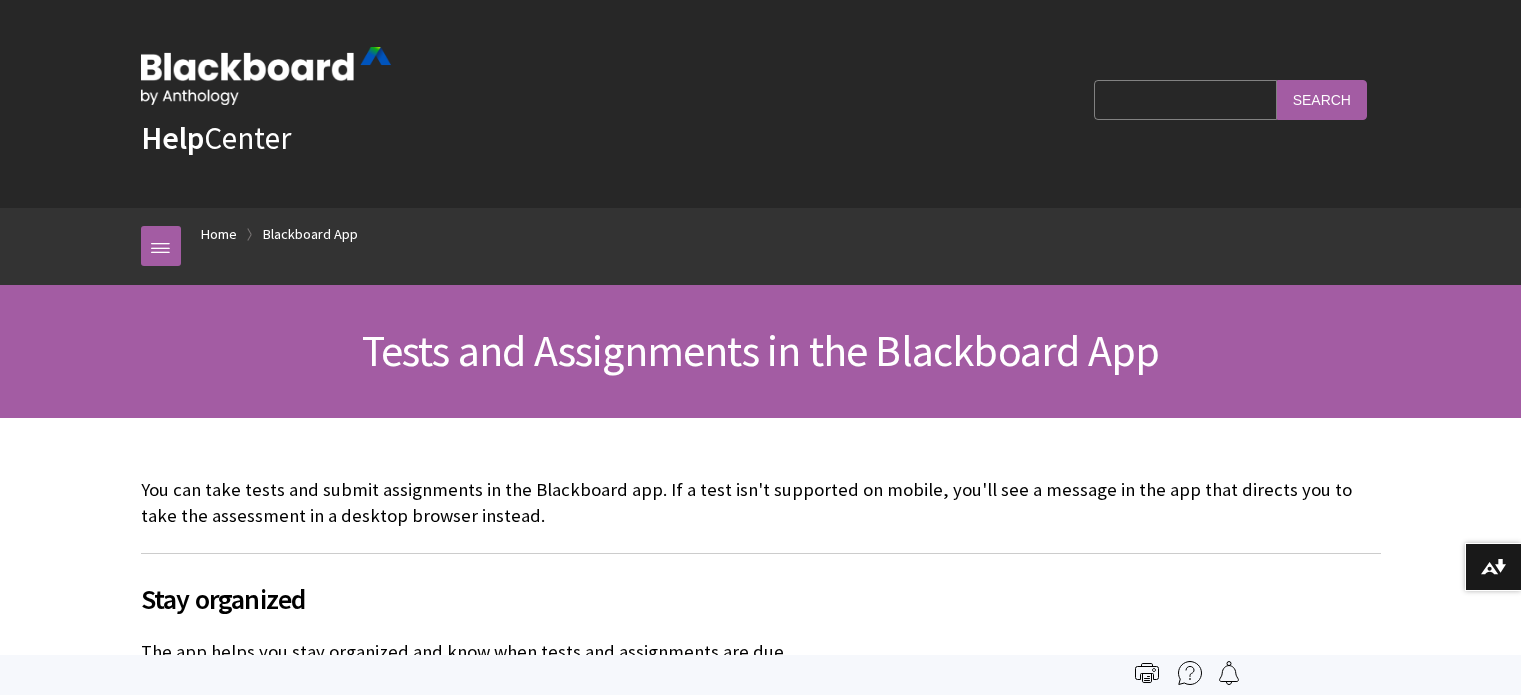 scroll, scrollTop: 0, scrollLeft: 0, axis: both 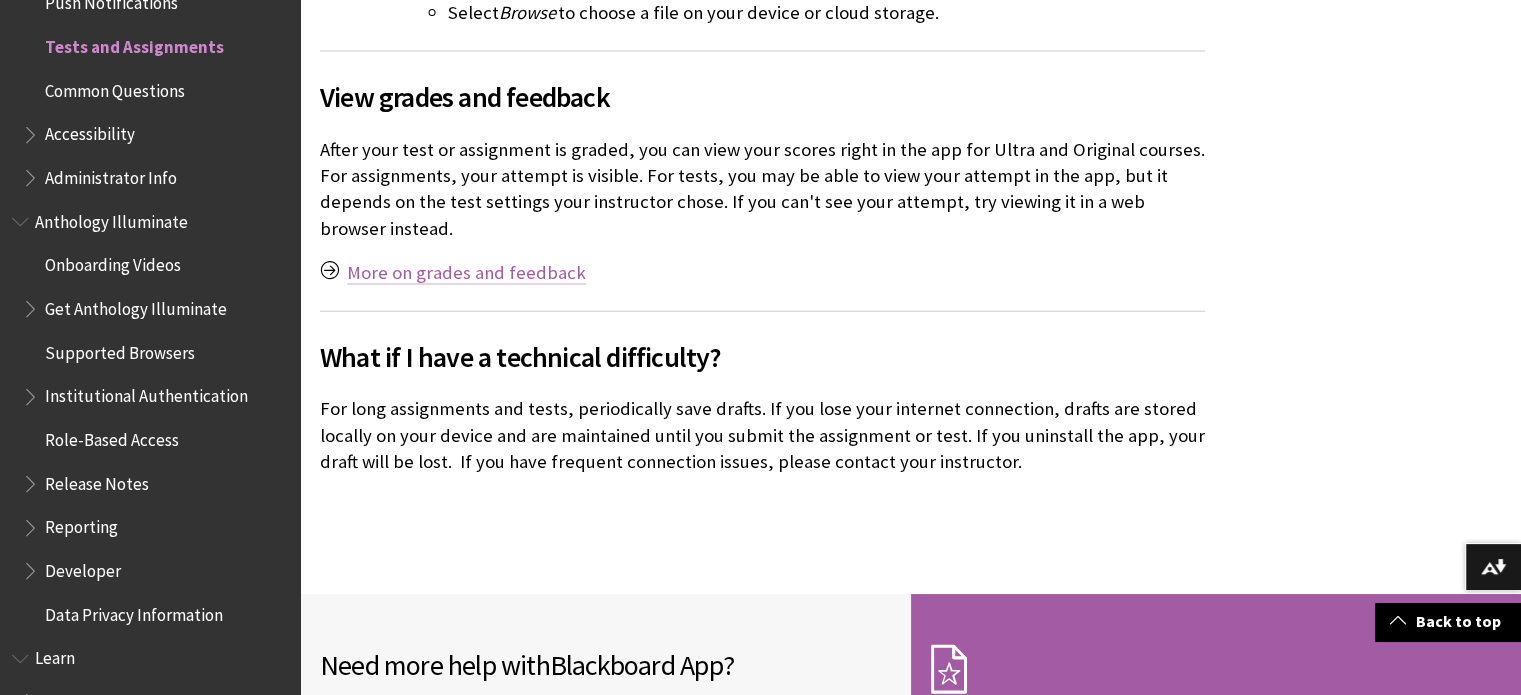 click on "More on grades and feedback" at bounding box center [466, 273] 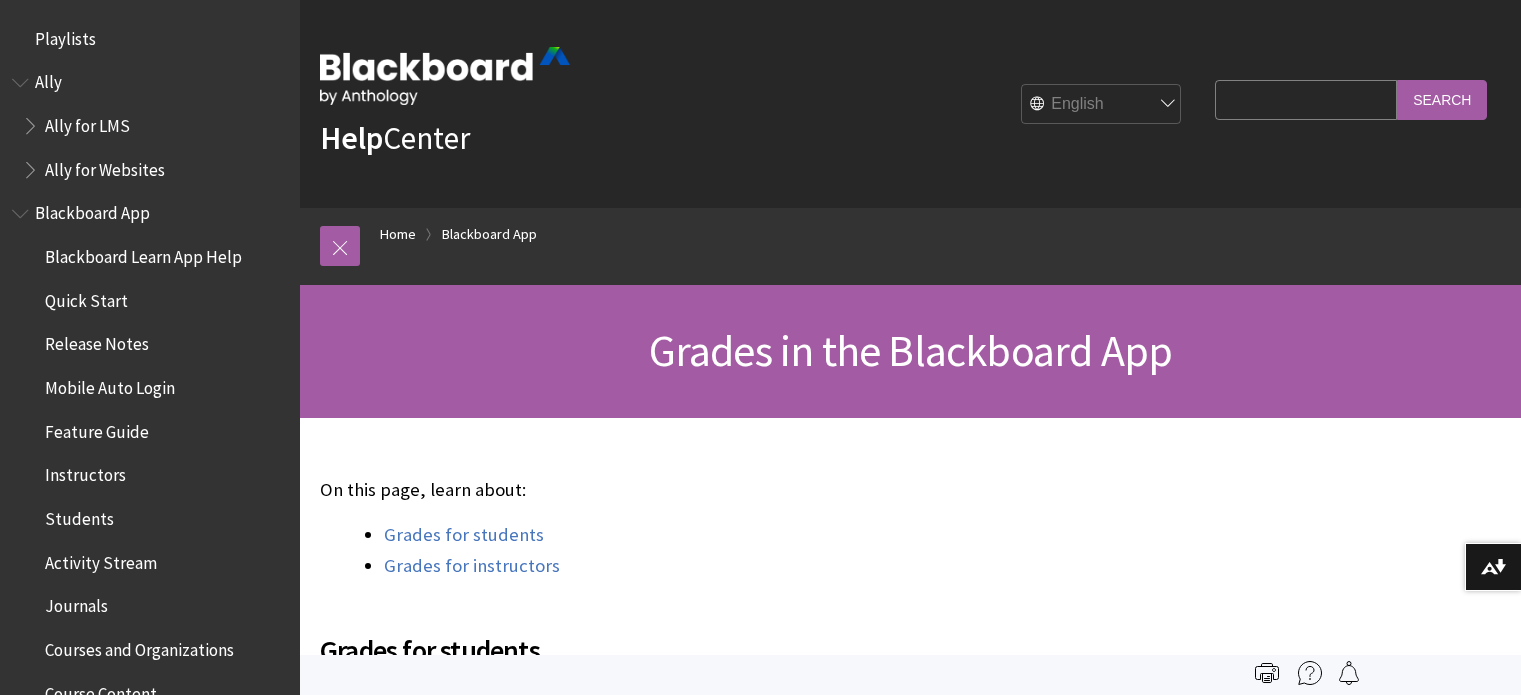 scroll, scrollTop: 0, scrollLeft: 0, axis: both 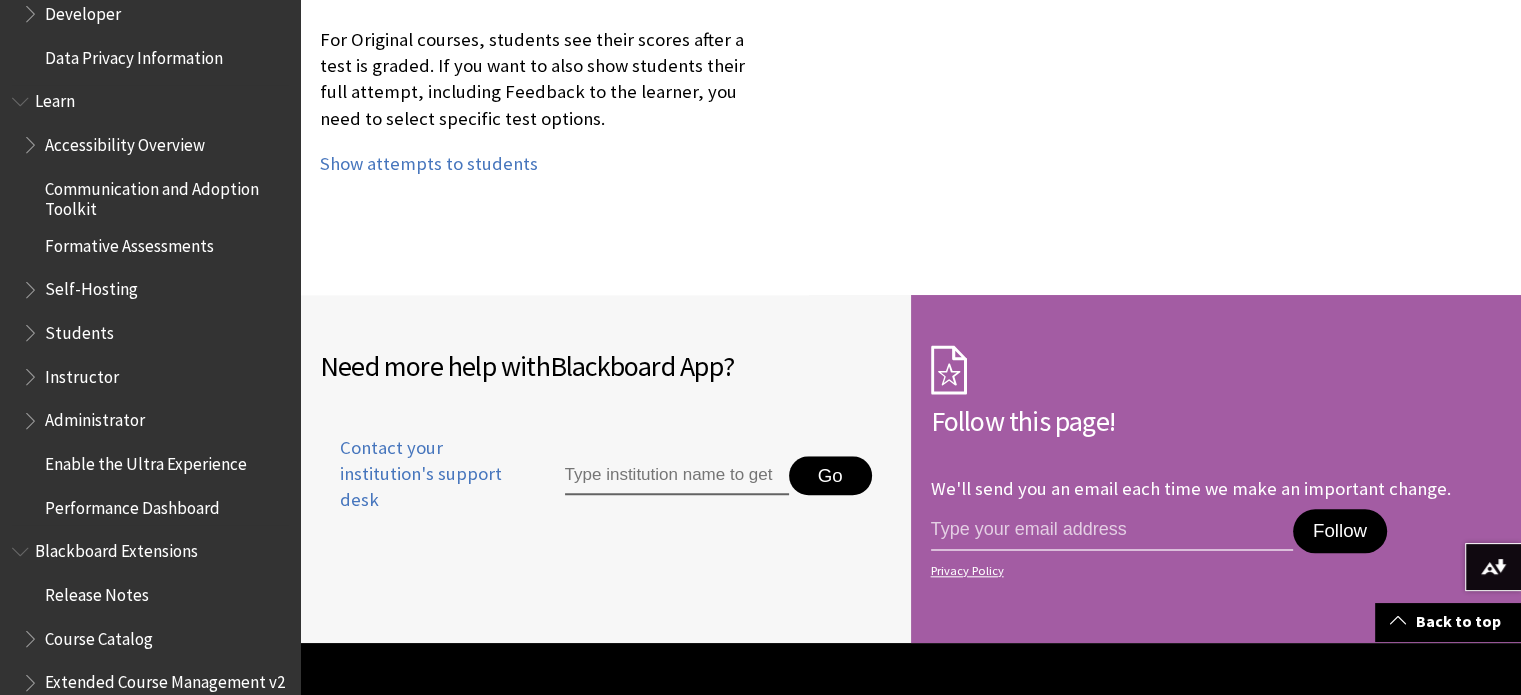 click on "Instructor" at bounding box center (82, 373) 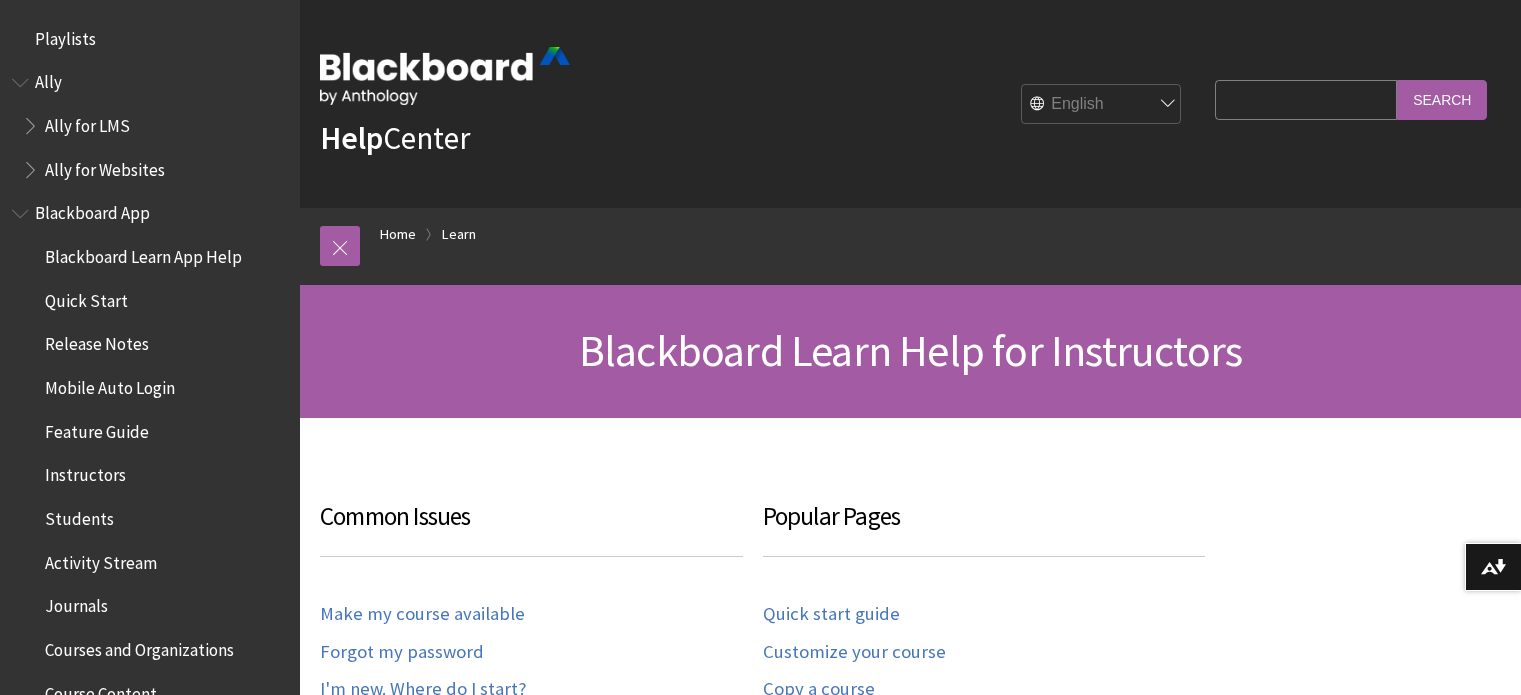 scroll, scrollTop: 0, scrollLeft: 0, axis: both 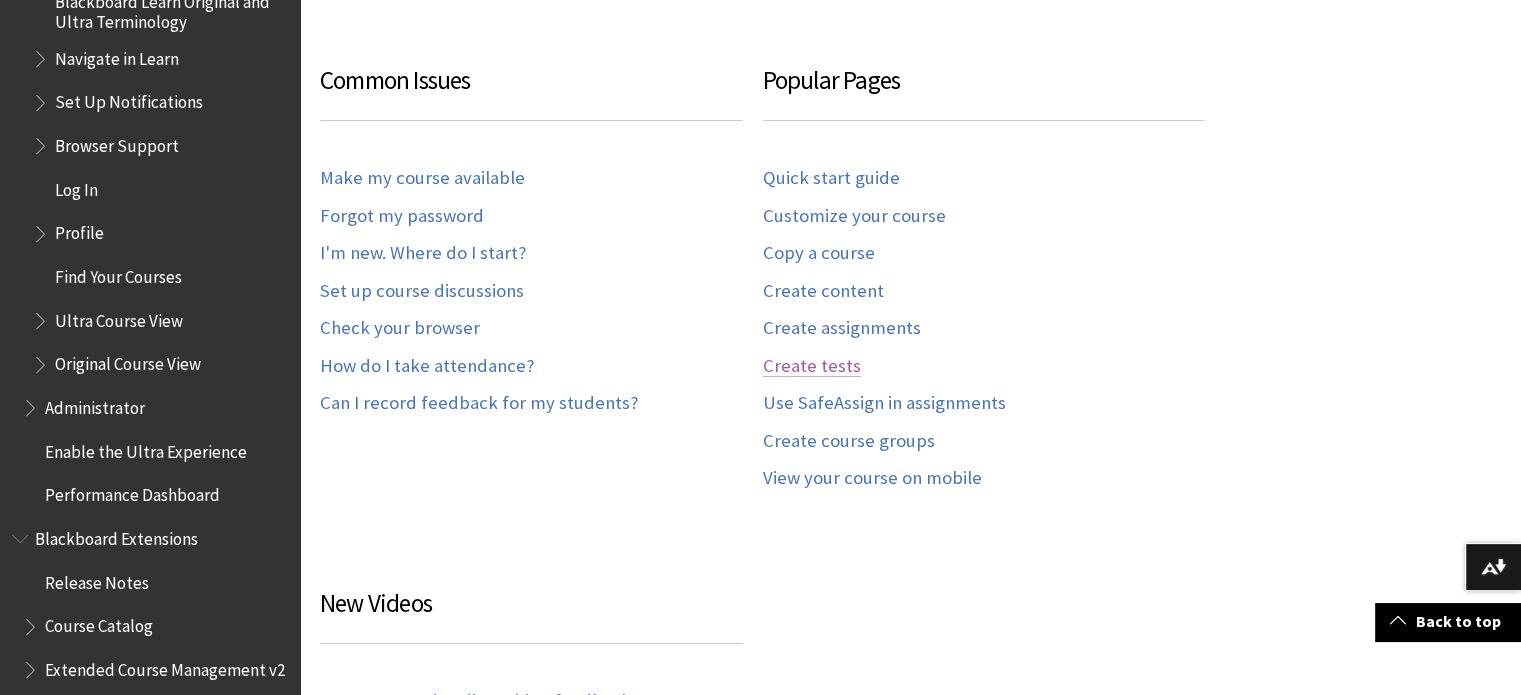 click on "Create tests" at bounding box center (812, 366) 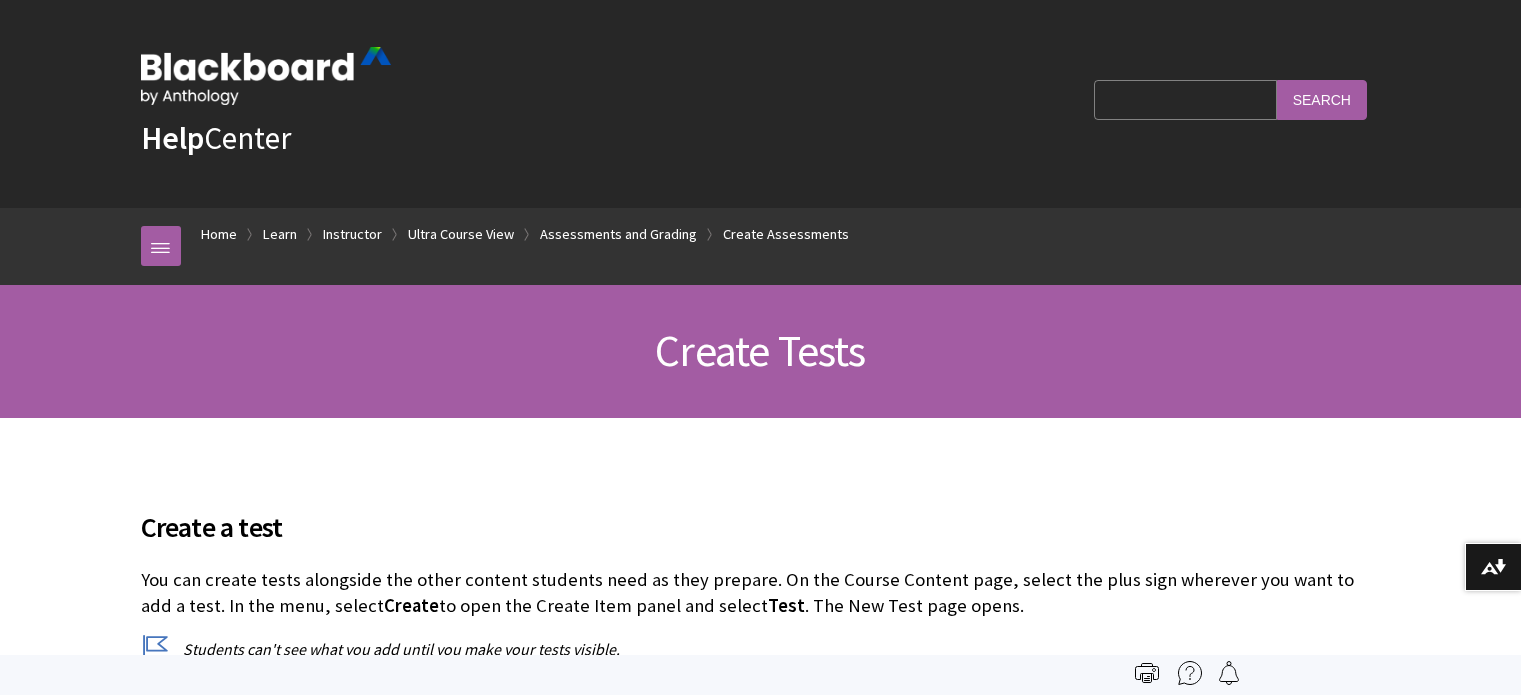 scroll, scrollTop: 0, scrollLeft: 0, axis: both 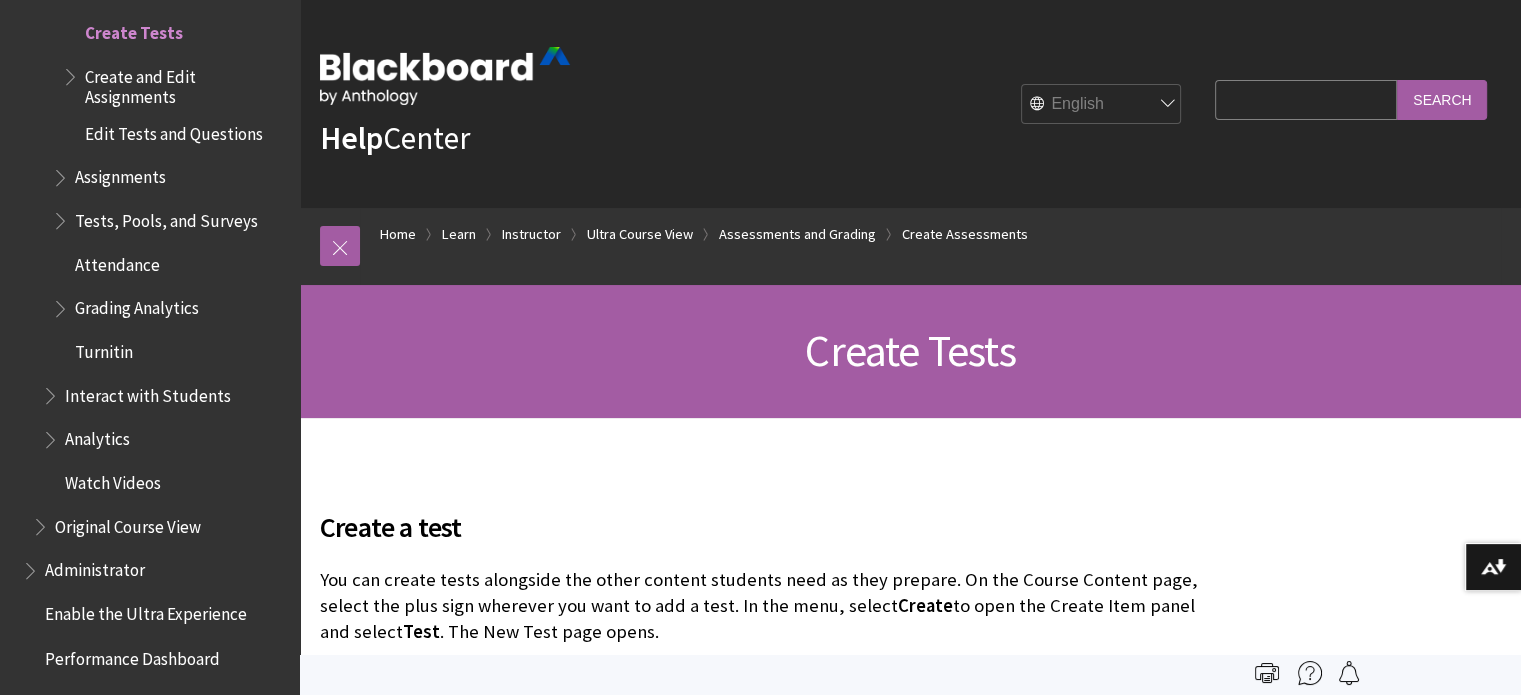 click on "Search Query" at bounding box center [1306, 99] 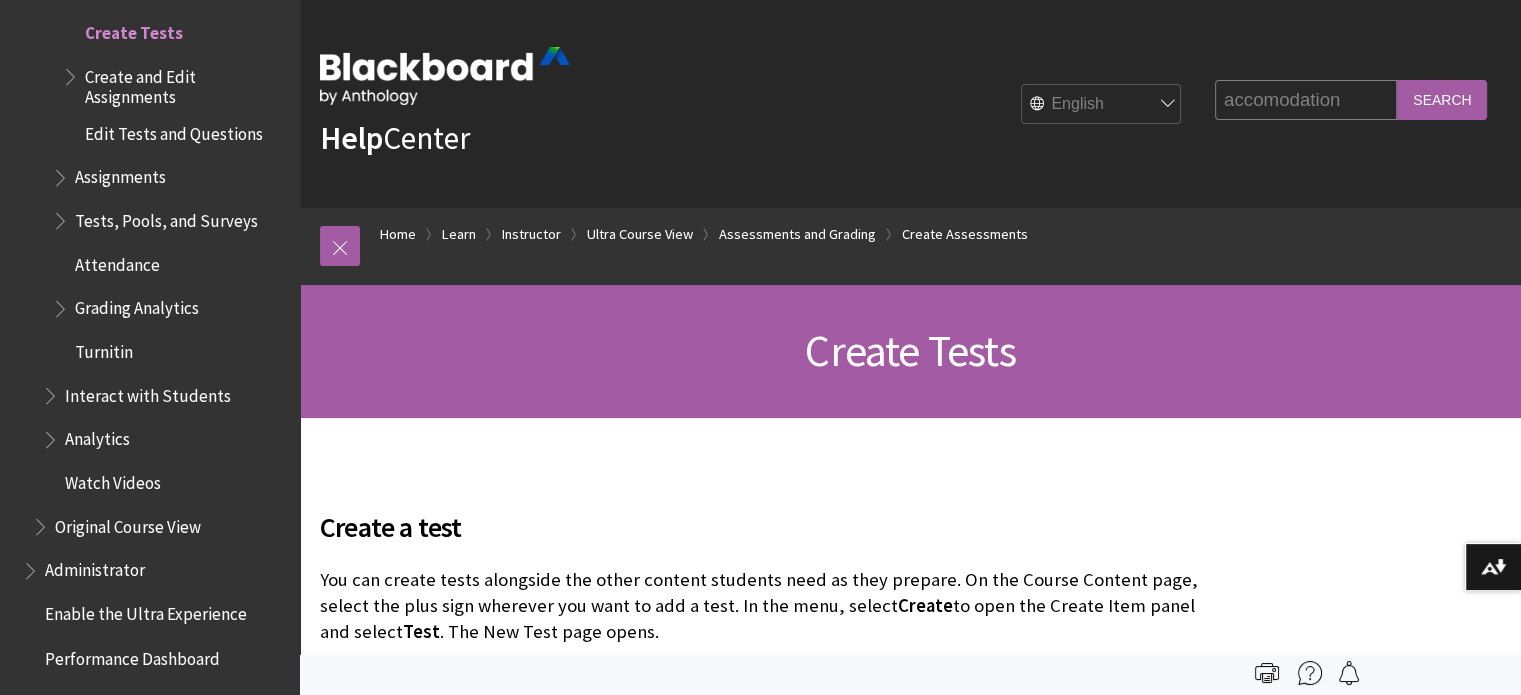 click on "accomodation" at bounding box center [1306, 99] 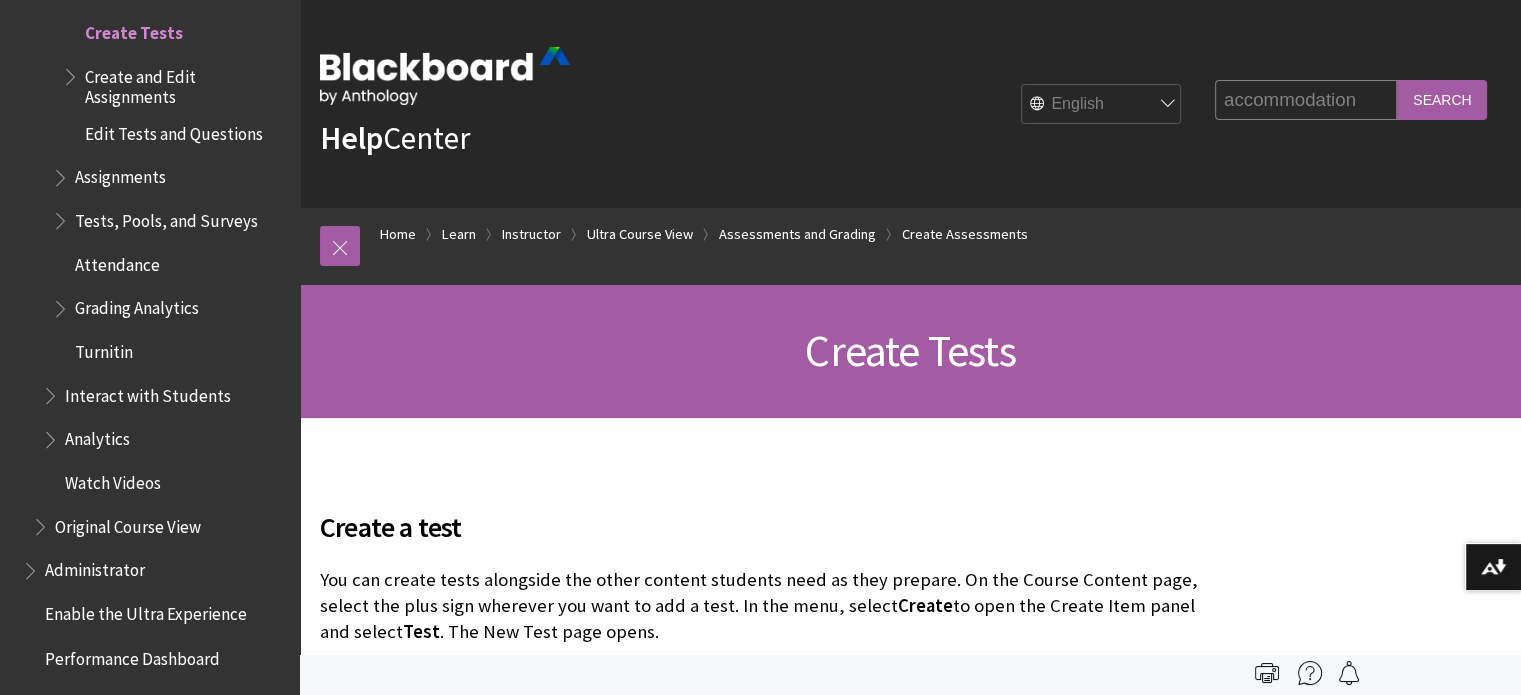 type on "accommodation" 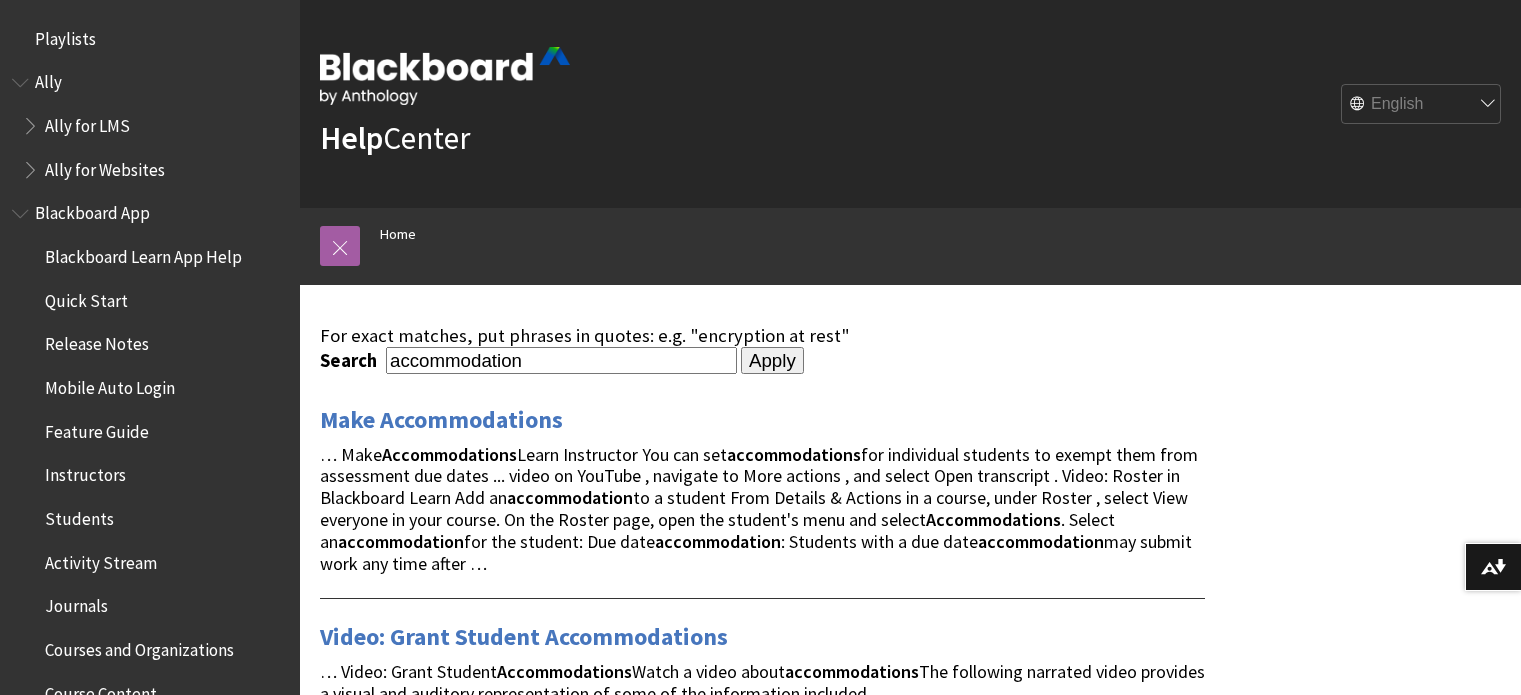 scroll, scrollTop: 0, scrollLeft: 0, axis: both 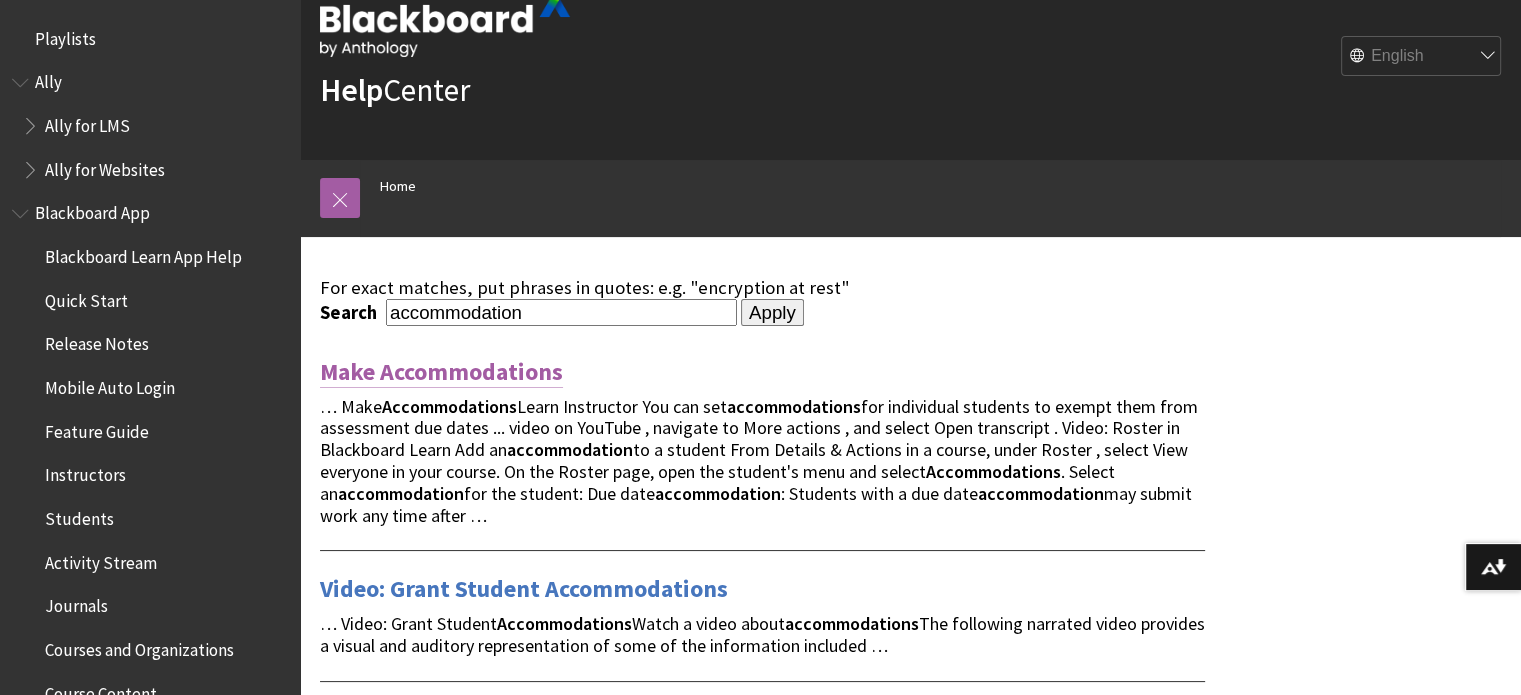 click on "Make Accommodations" at bounding box center (441, 372) 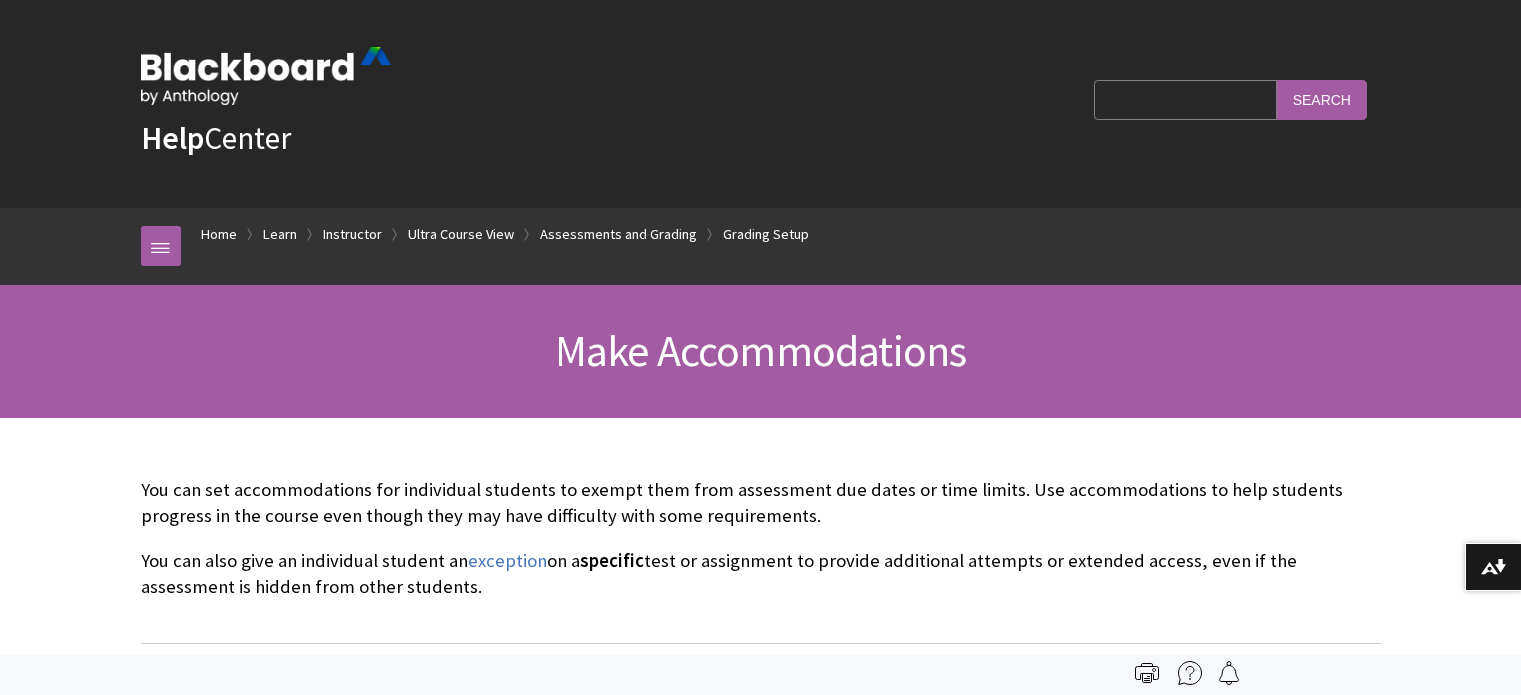 scroll, scrollTop: 0, scrollLeft: 0, axis: both 